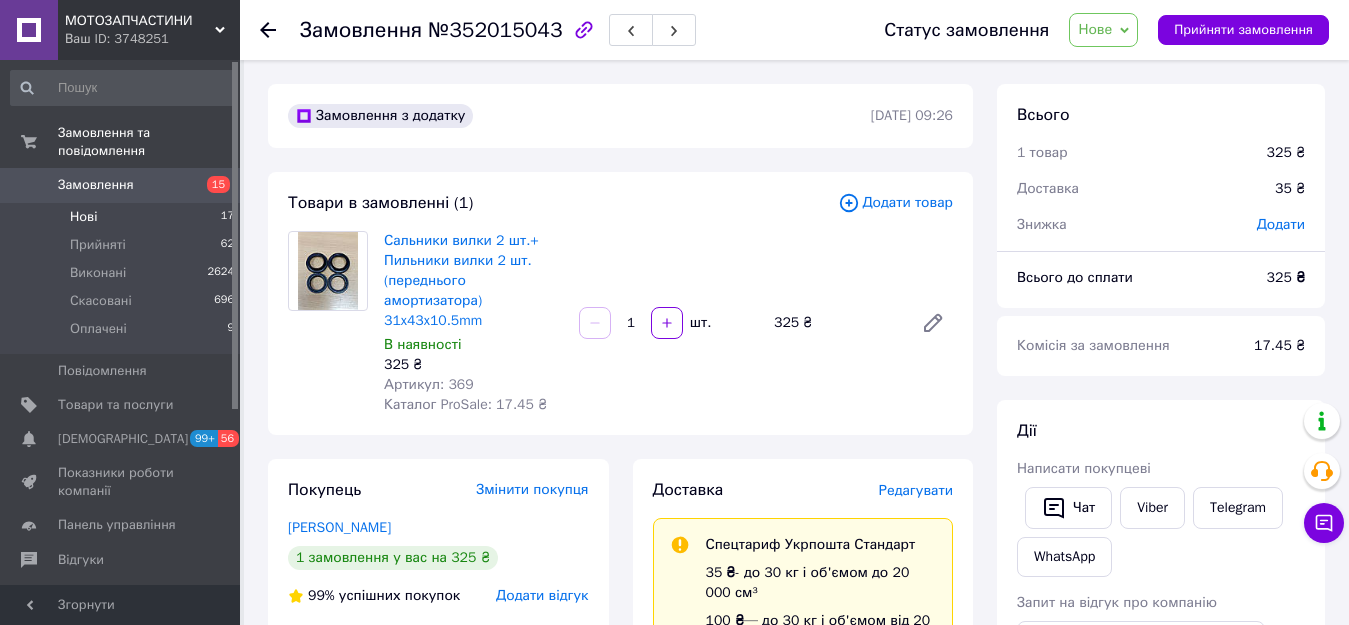 scroll, scrollTop: 0, scrollLeft: 0, axis: both 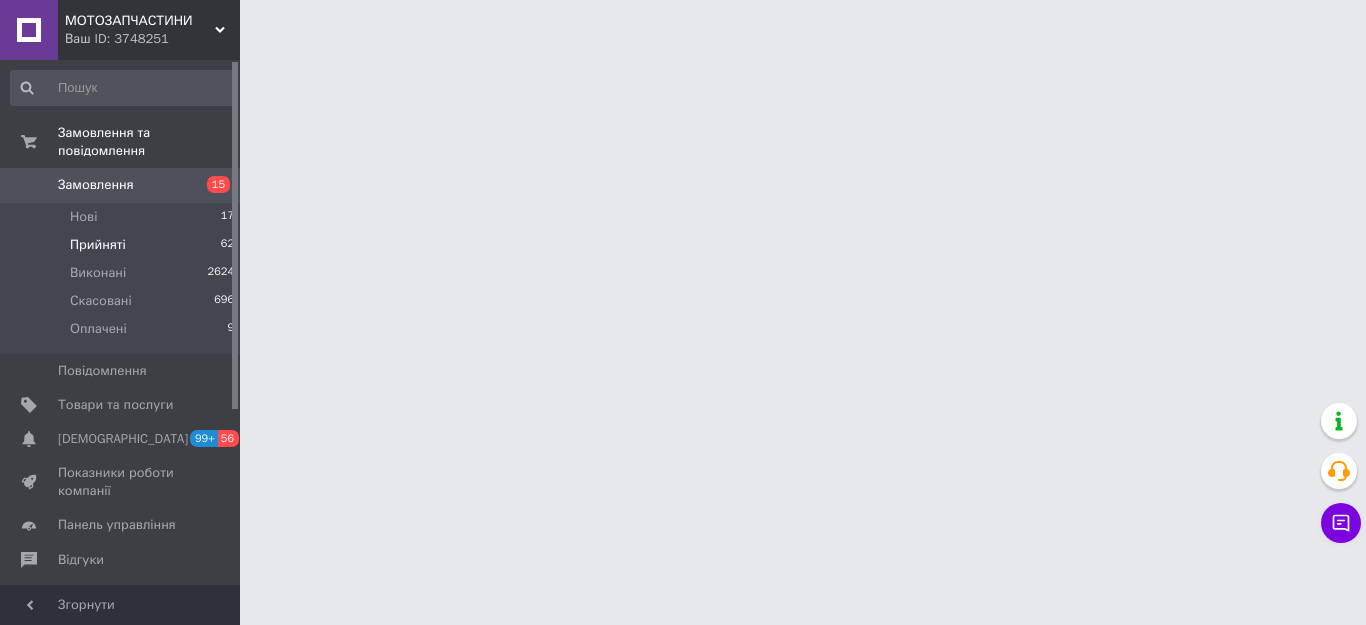 click on "Прийняті 62" at bounding box center [123, 245] 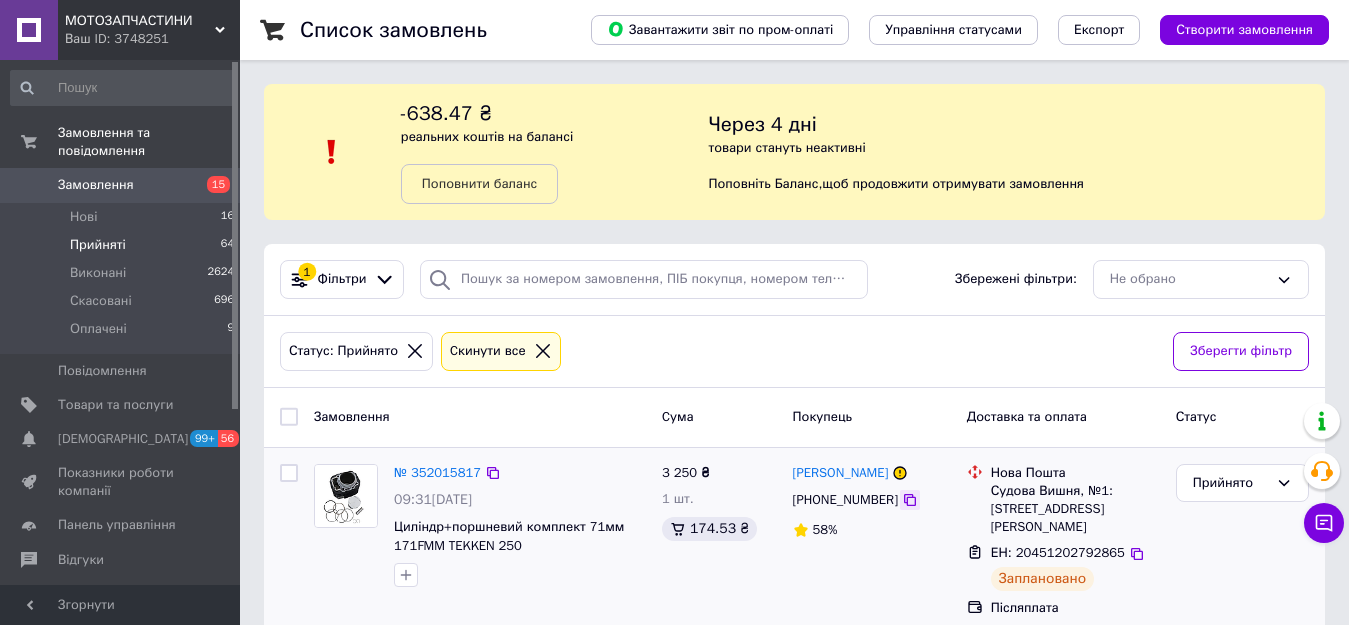 click 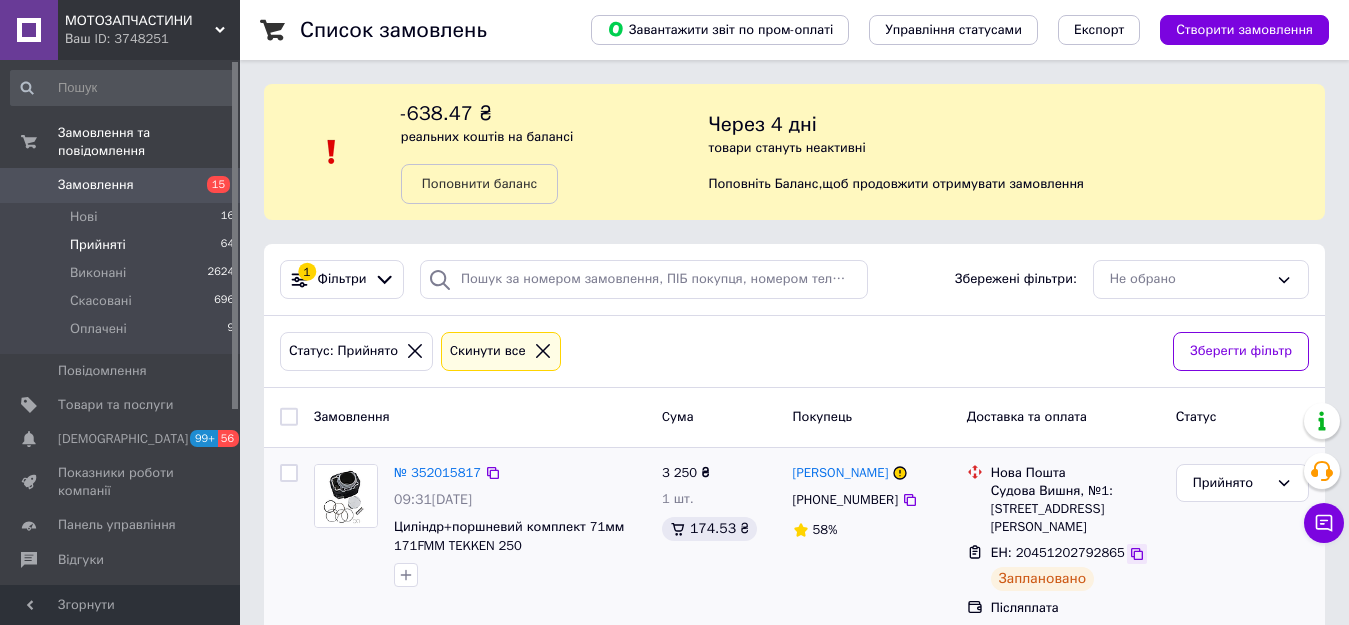 click at bounding box center (1137, 554) 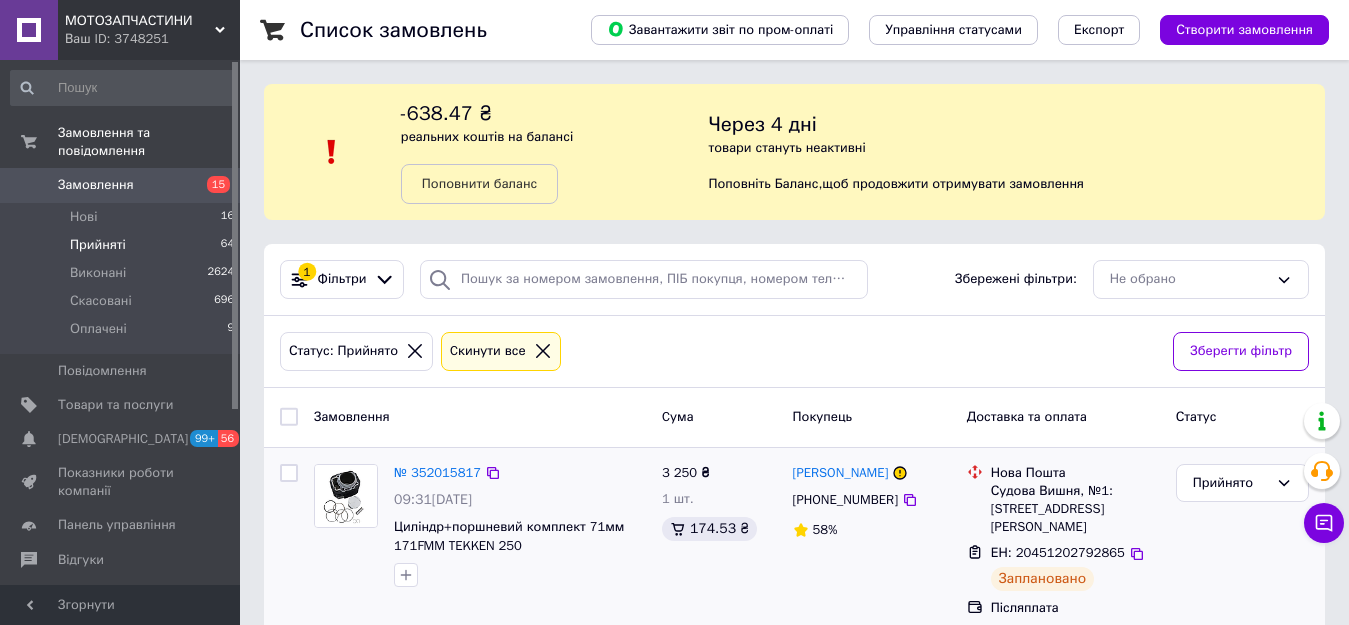 click 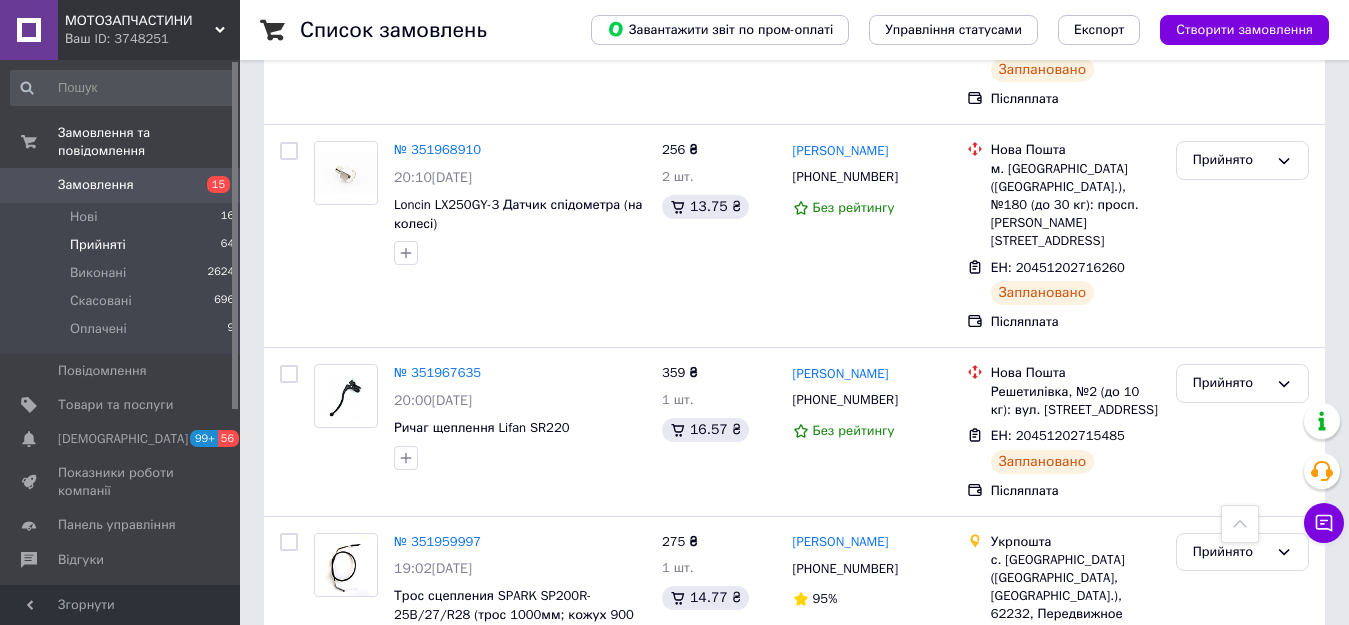 scroll, scrollTop: 1309, scrollLeft: 0, axis: vertical 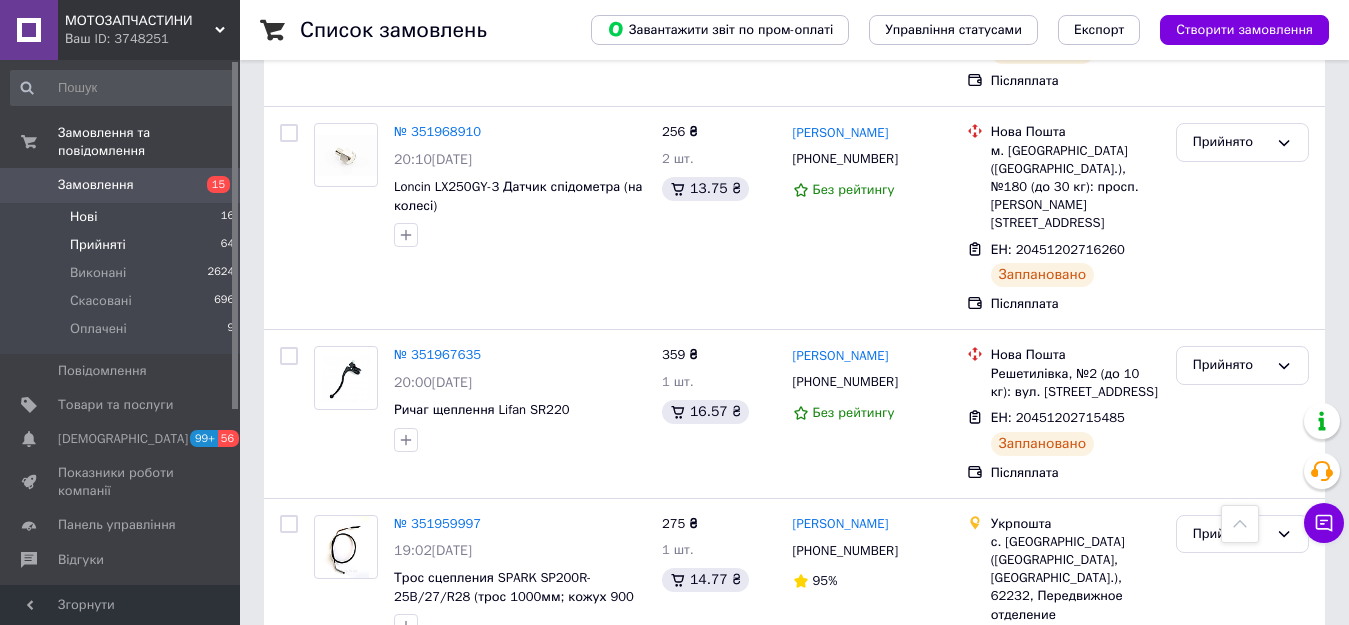 click on "Нові 16" at bounding box center (123, 217) 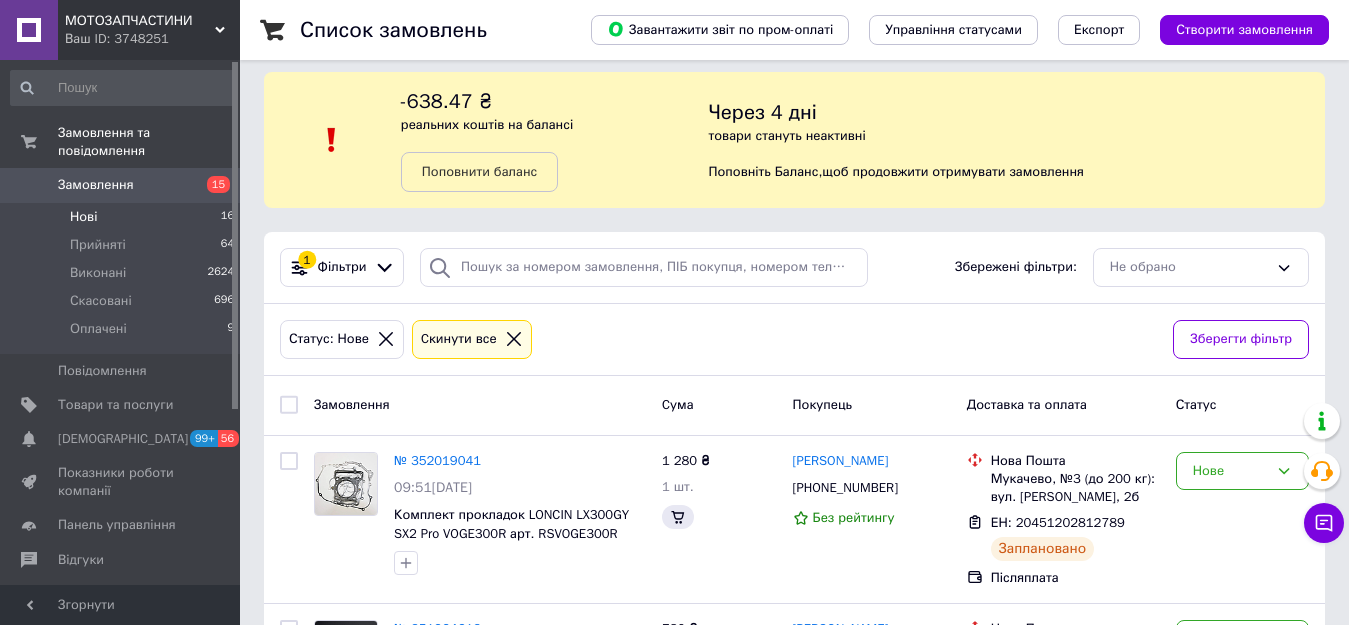 scroll, scrollTop: 188, scrollLeft: 0, axis: vertical 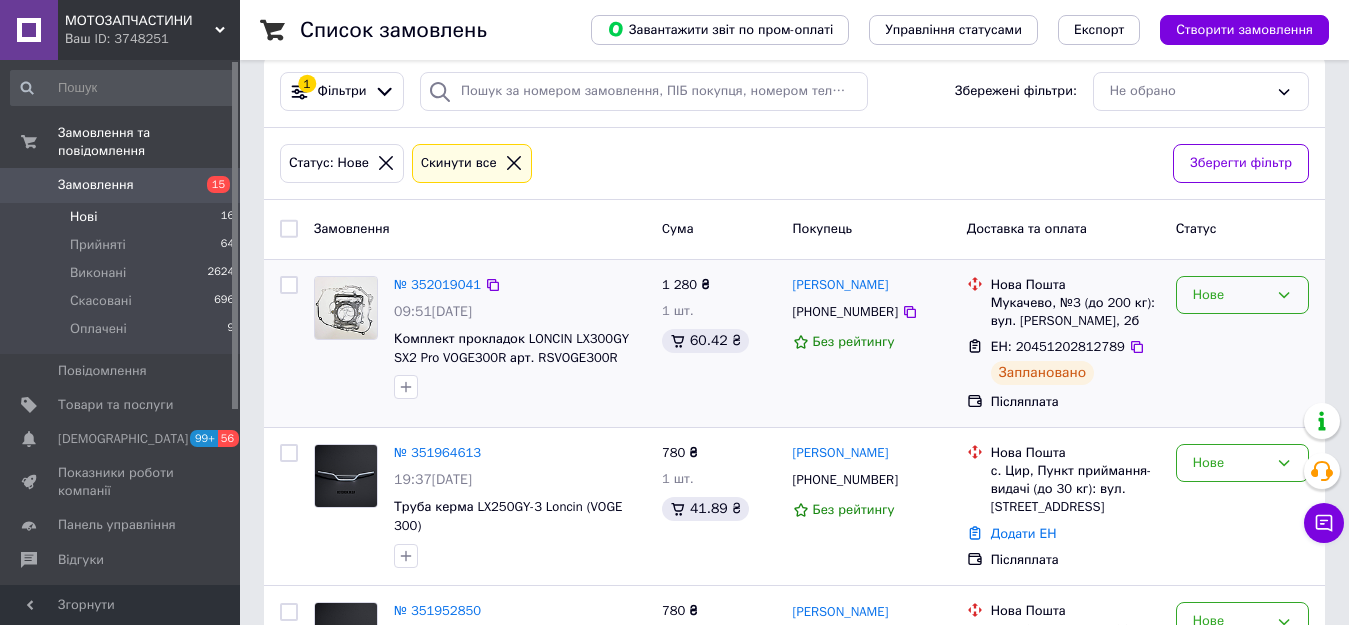 click on "Нове" at bounding box center [1230, 295] 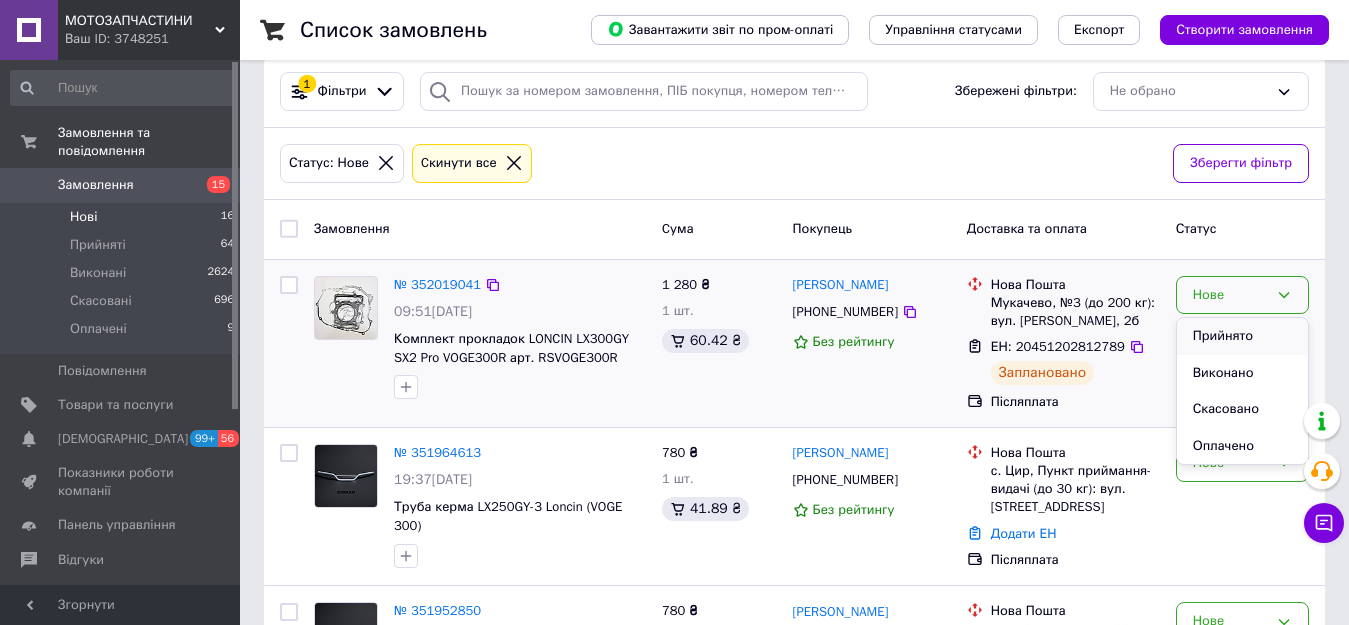 click on "Прийнято" at bounding box center (1242, 336) 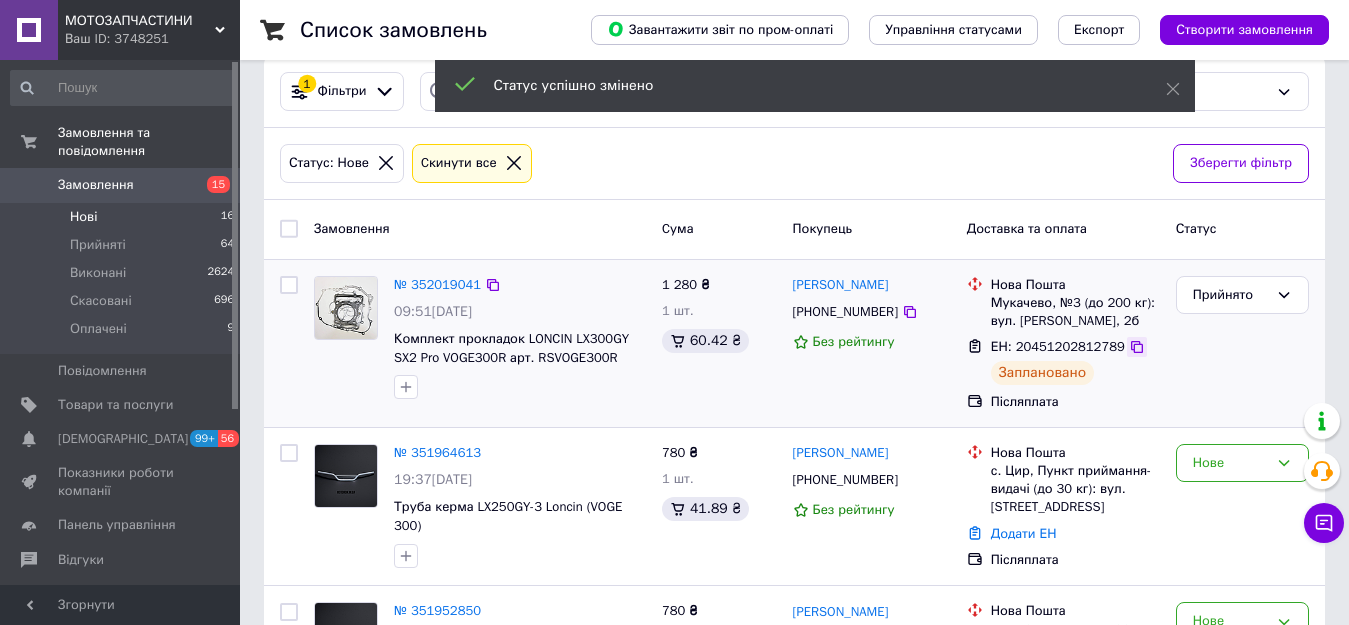 click 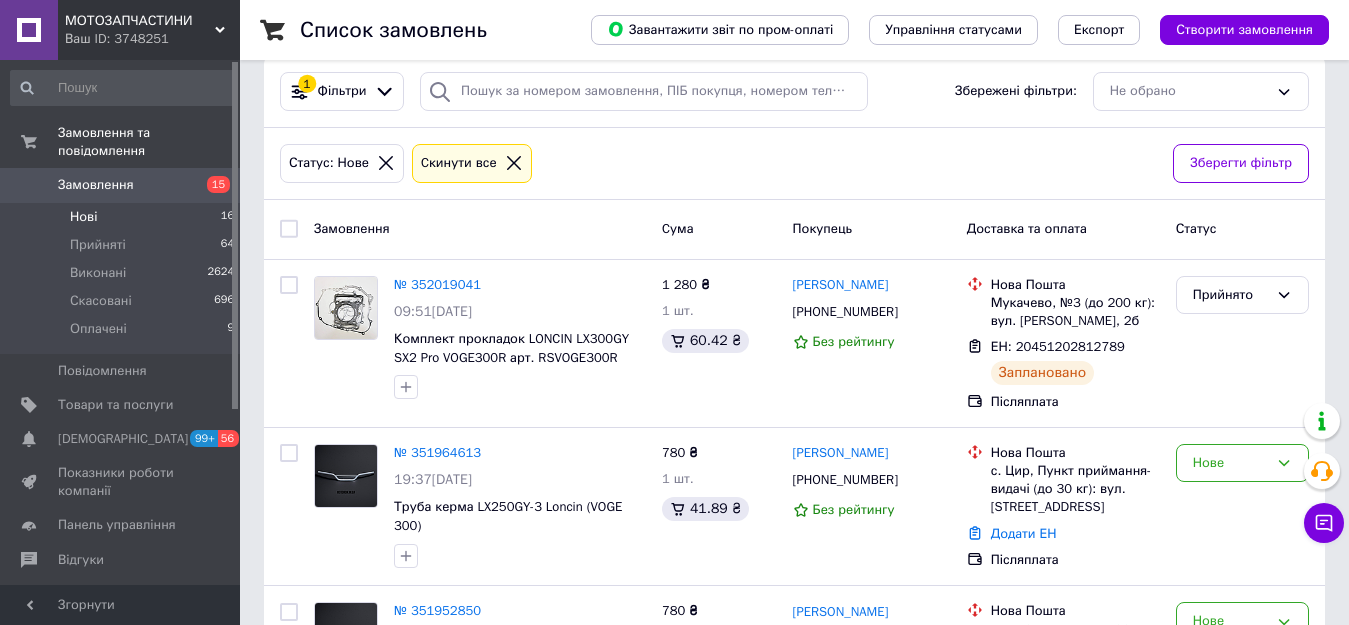 click on "Нові 16" at bounding box center [123, 217] 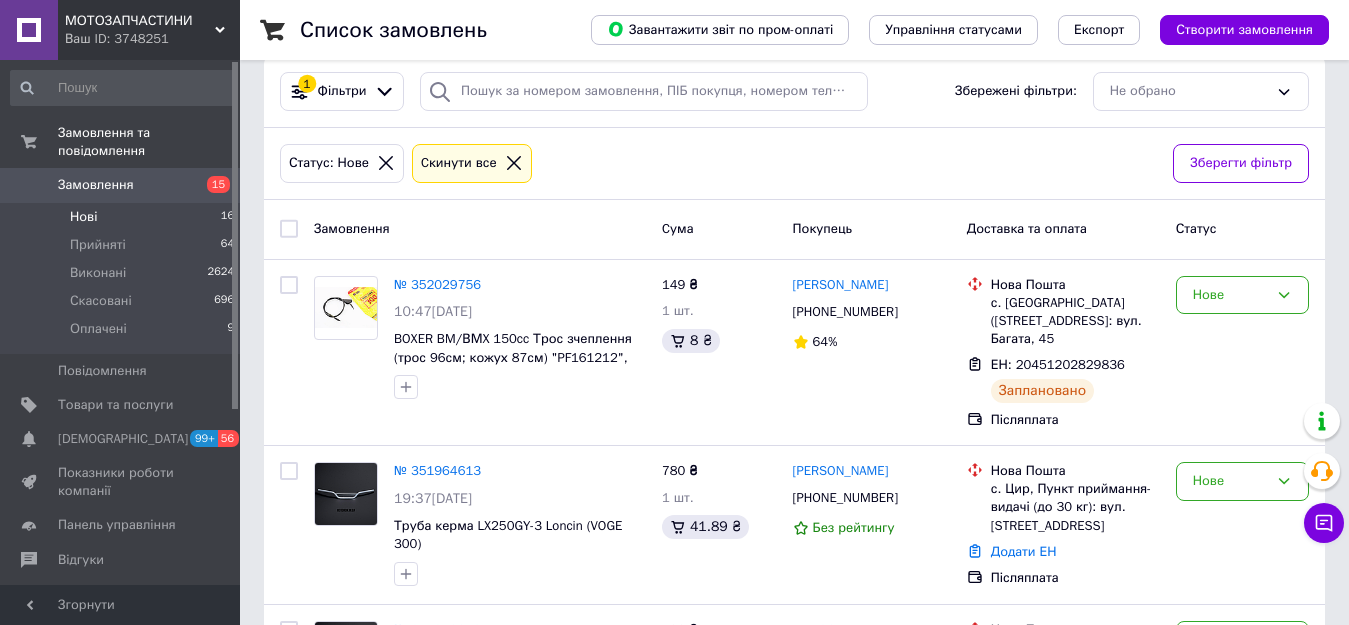 scroll, scrollTop: 0, scrollLeft: 0, axis: both 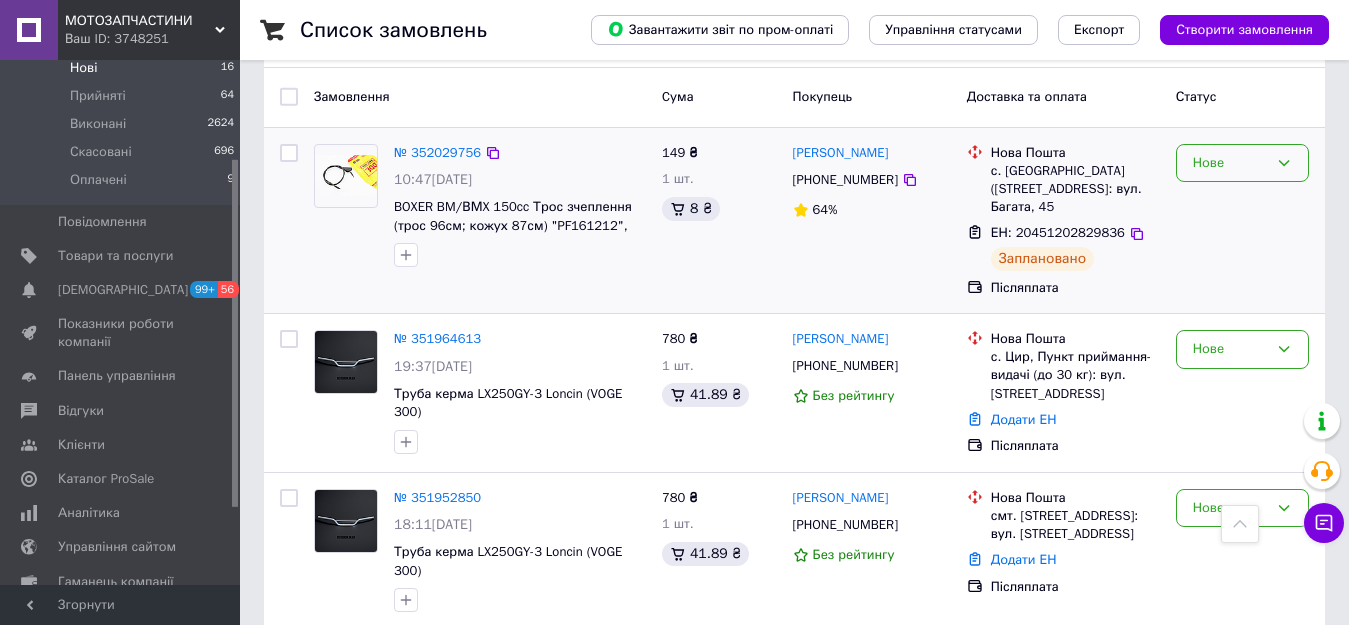 click on "Нове" at bounding box center [1230, 163] 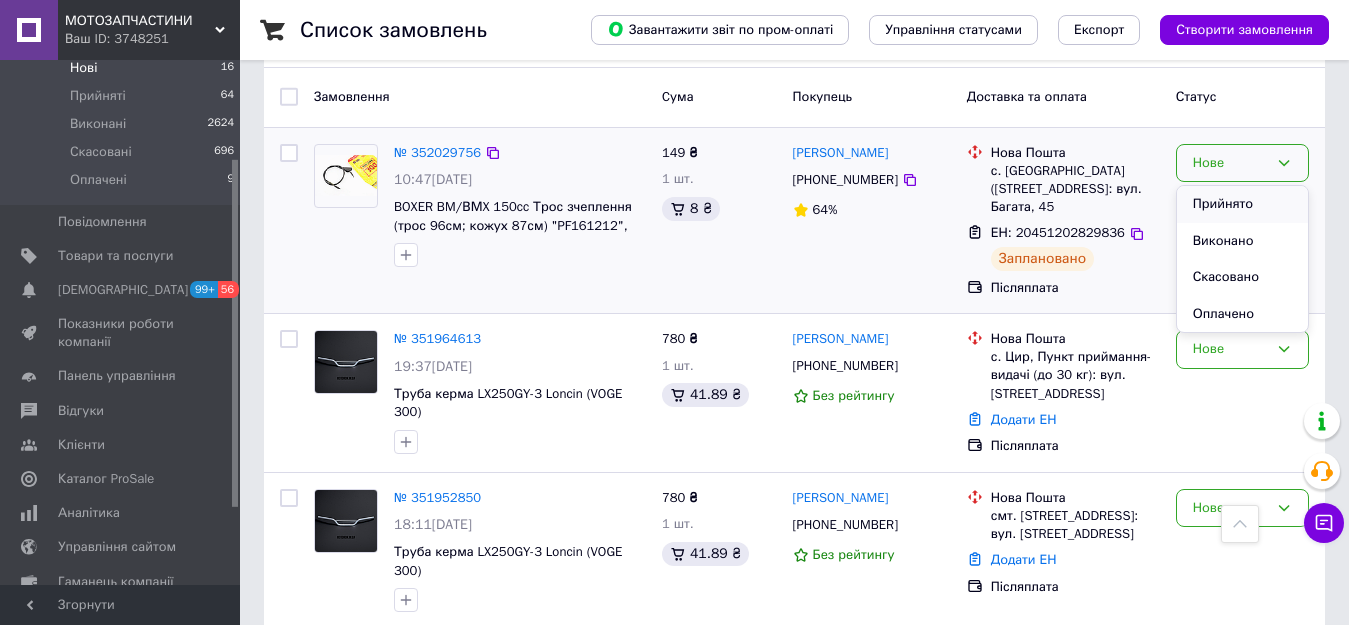 click on "Прийнято" at bounding box center (1242, 204) 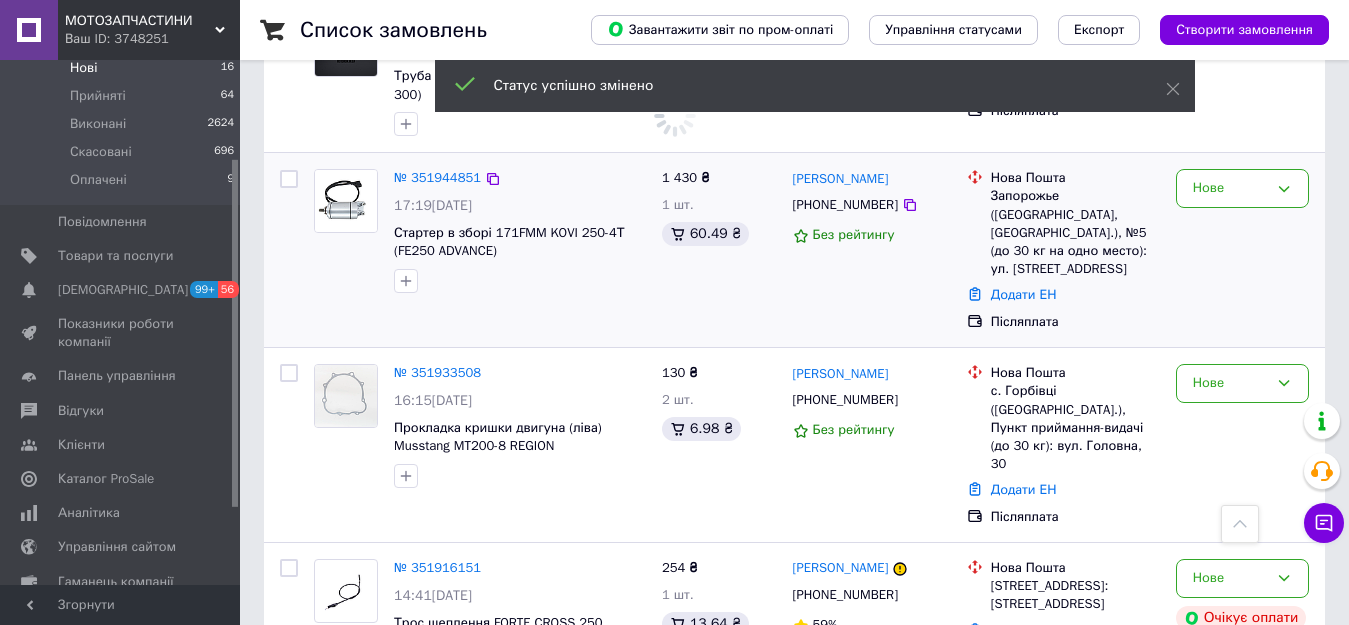 scroll, scrollTop: 818, scrollLeft: 0, axis: vertical 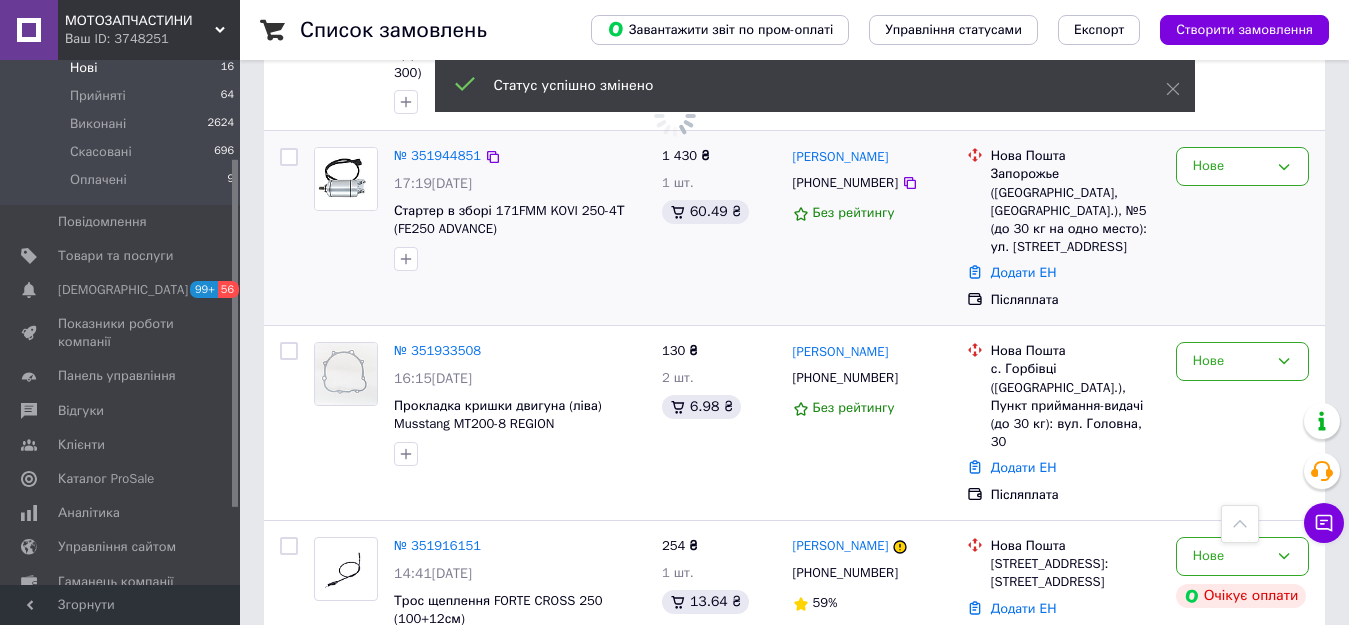 click on "Нове" at bounding box center (1242, 166) 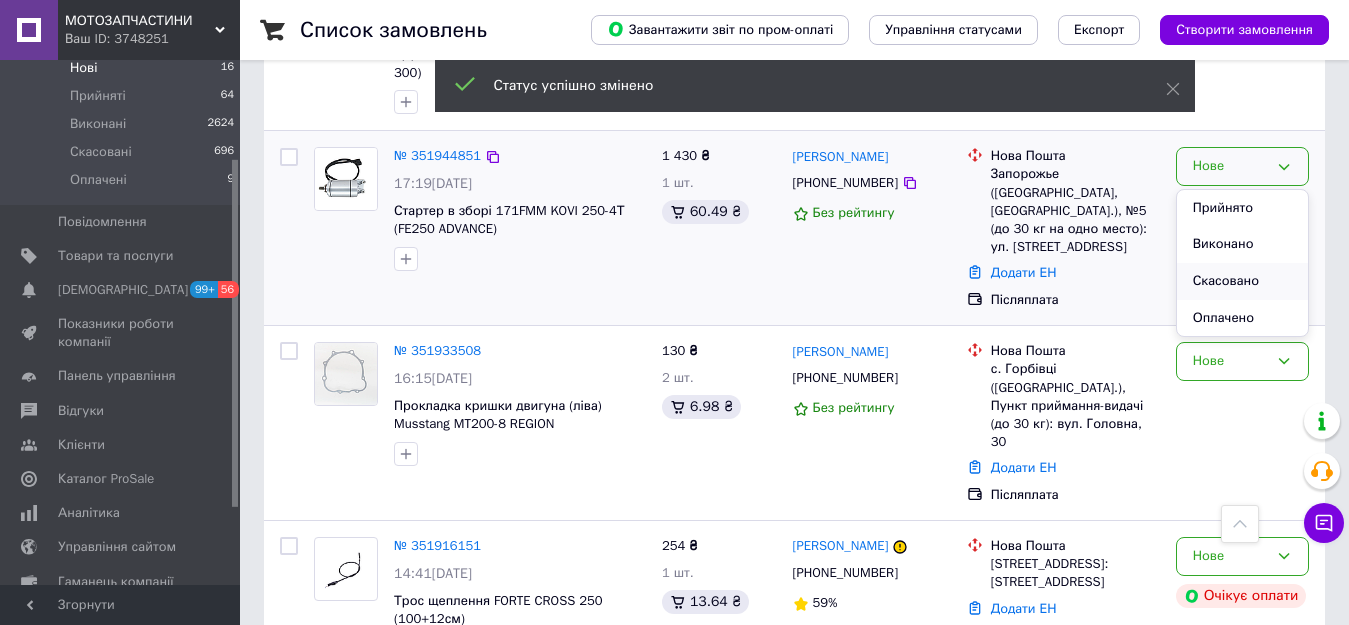 click on "Скасовано" at bounding box center [1242, 281] 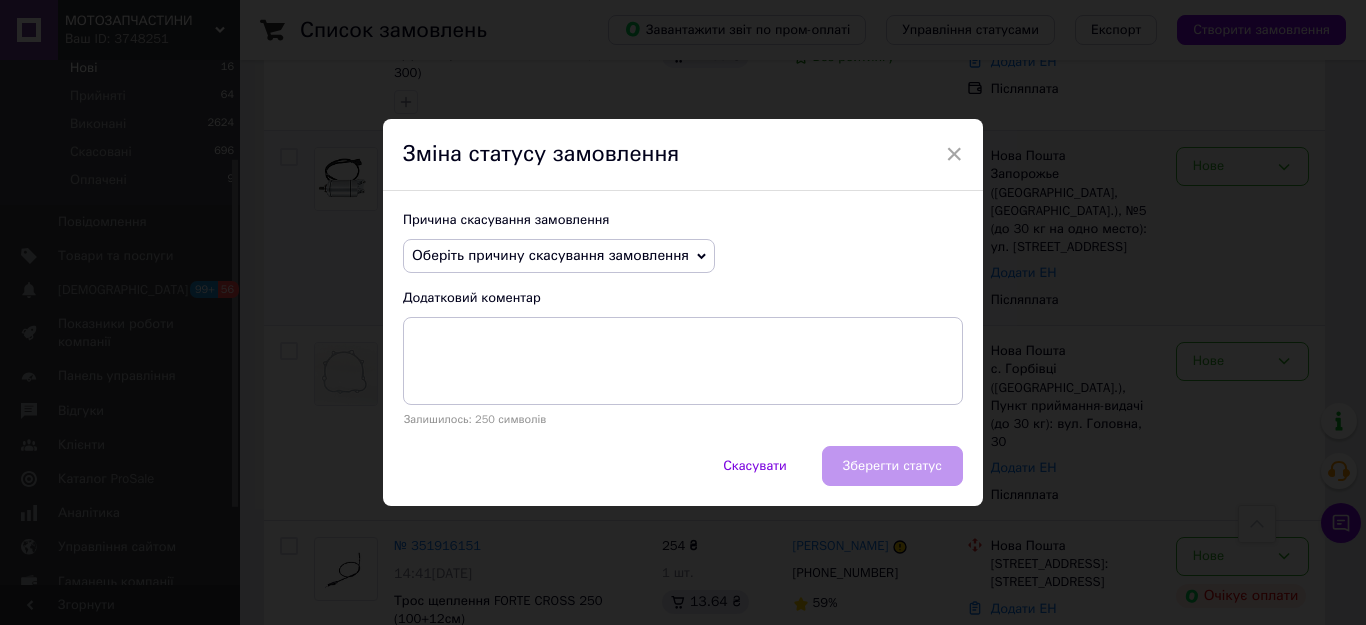 click on "Оберіть причину скасування замовлення" at bounding box center (550, 255) 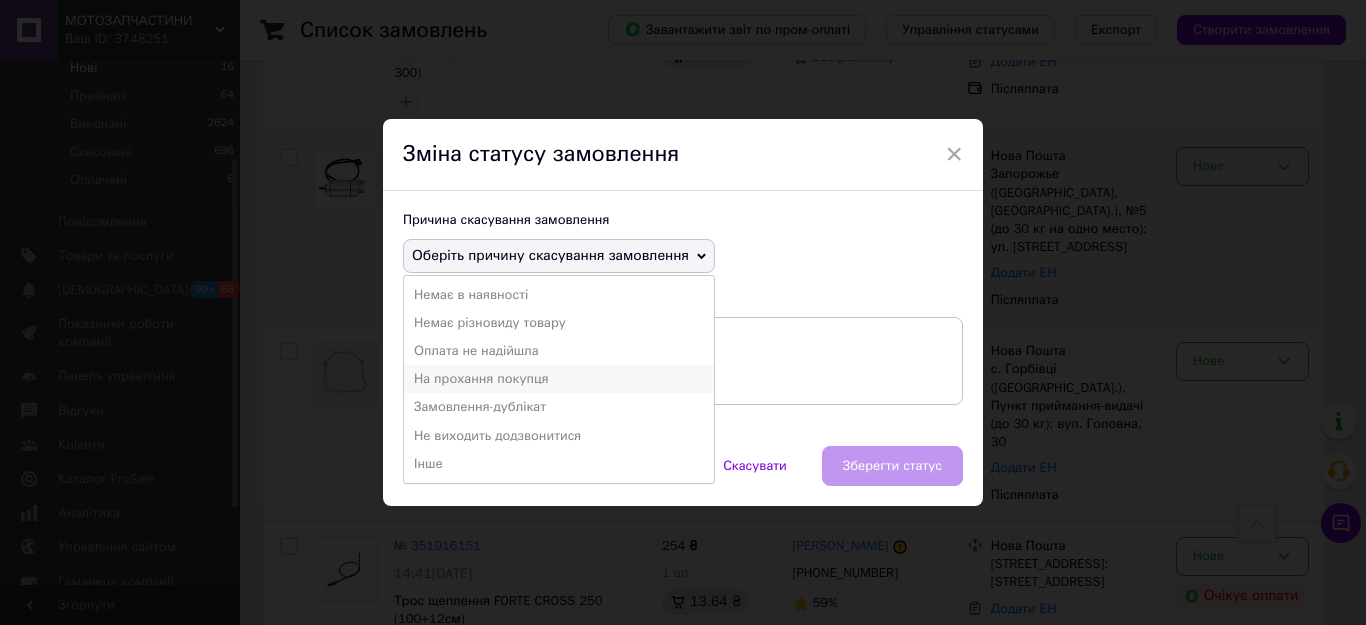click on "На прохання покупця" at bounding box center [559, 379] 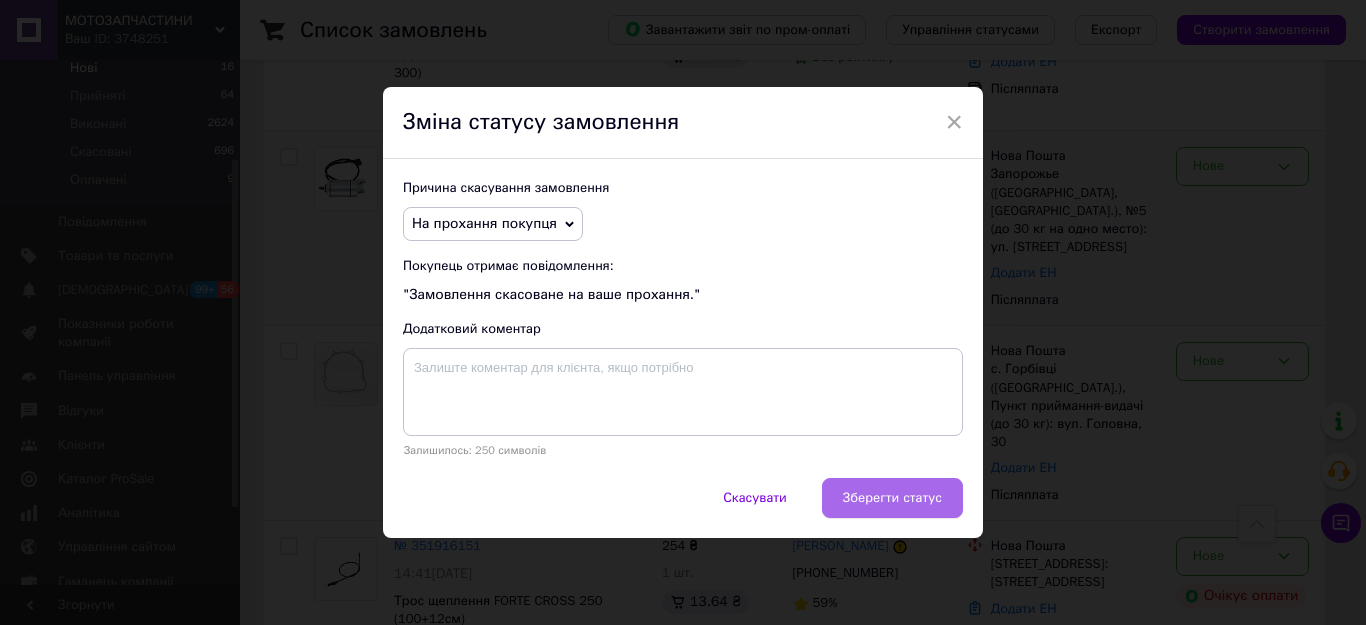 click on "Зберегти статус" at bounding box center (892, 498) 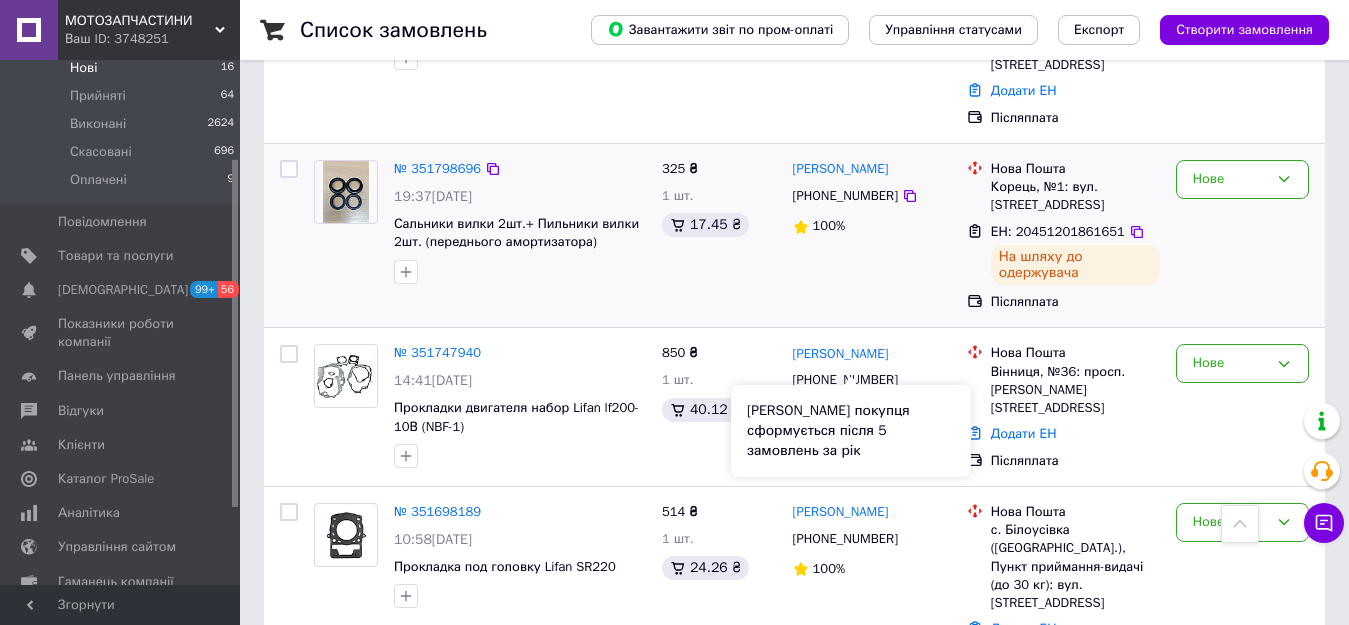 scroll, scrollTop: 1524, scrollLeft: 0, axis: vertical 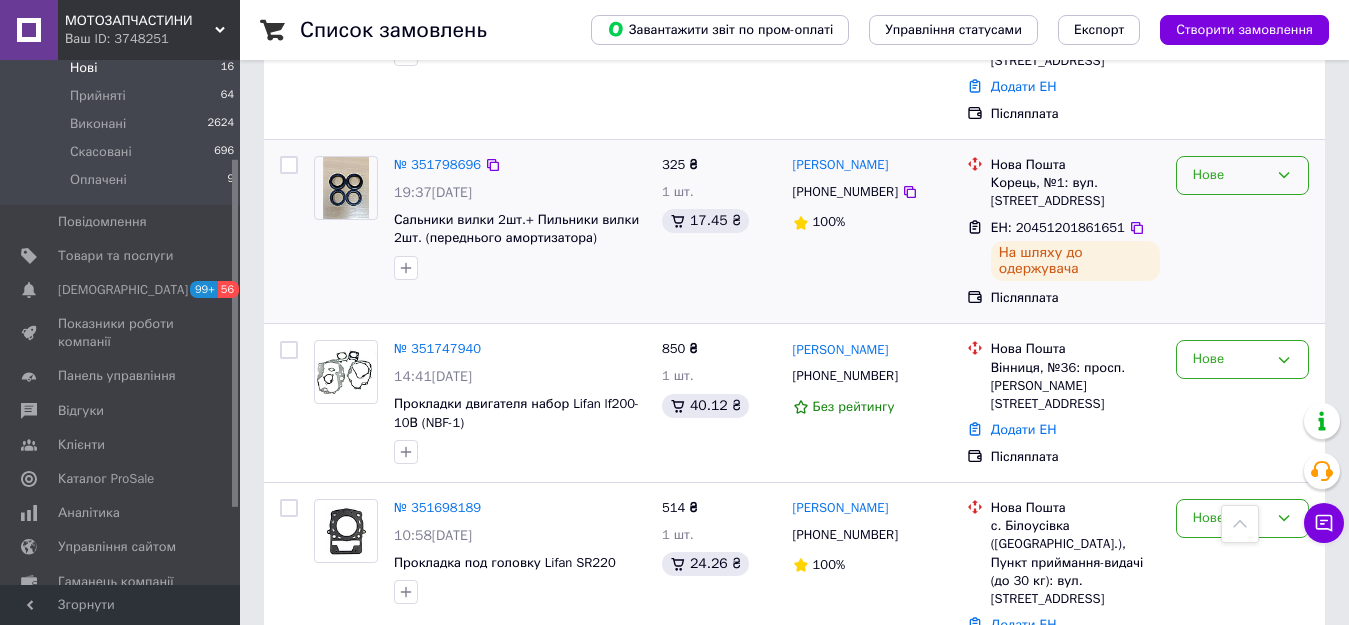 click on "Нове" at bounding box center [1242, 175] 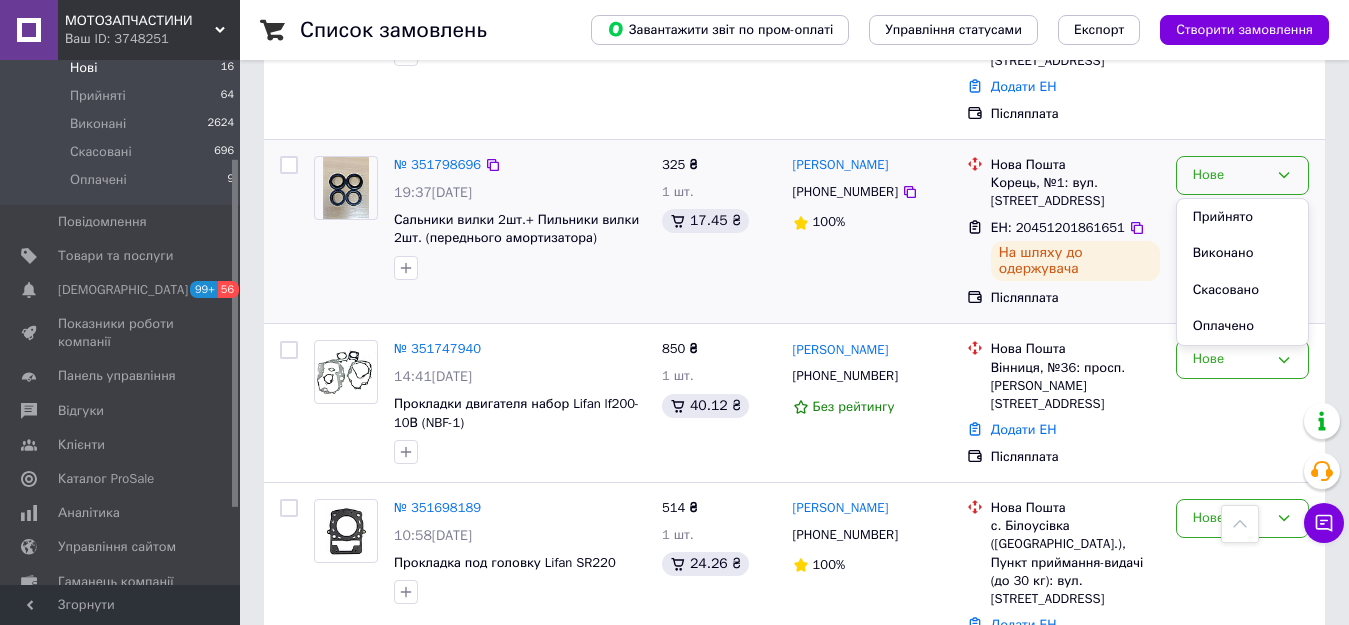 click on "Прийнято" at bounding box center [1242, 217] 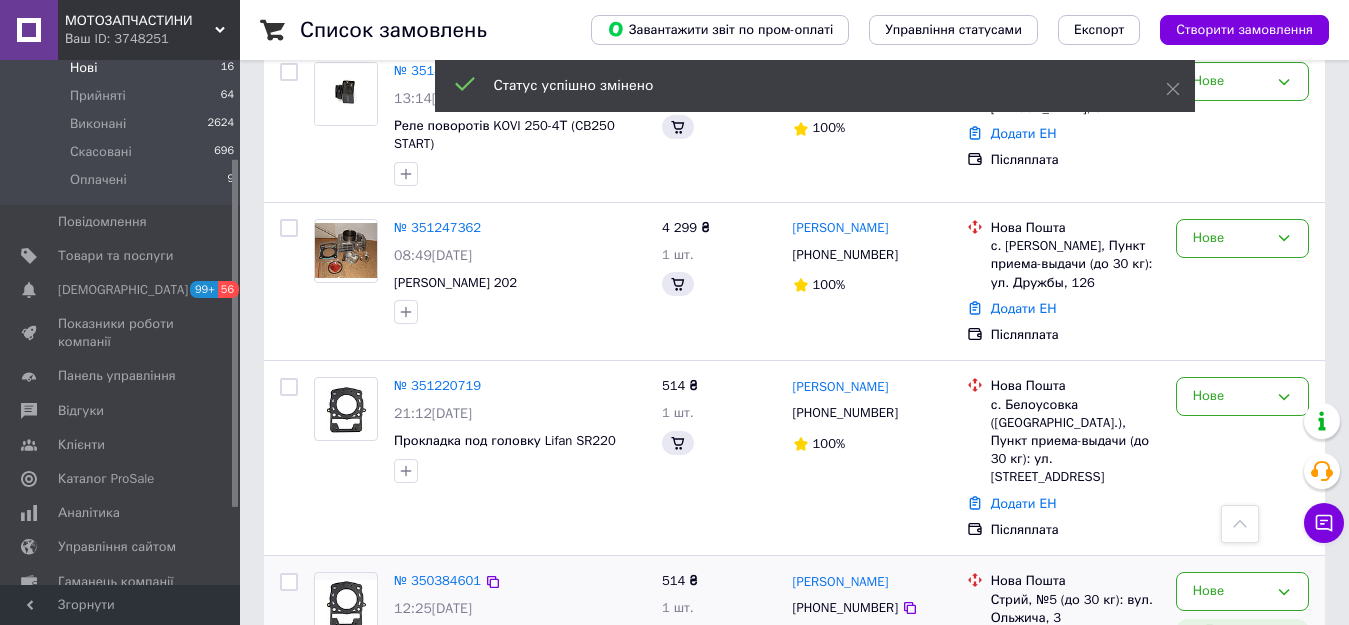 scroll, scrollTop: 2511, scrollLeft: 0, axis: vertical 